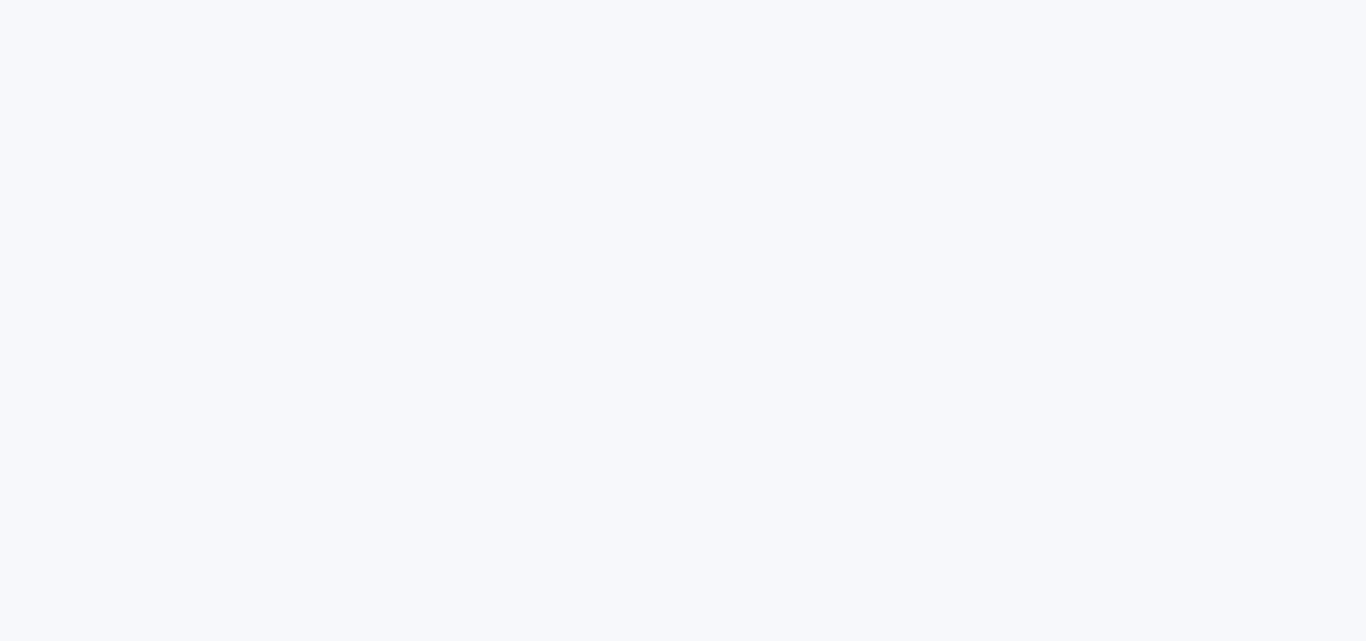 scroll, scrollTop: 0, scrollLeft: 0, axis: both 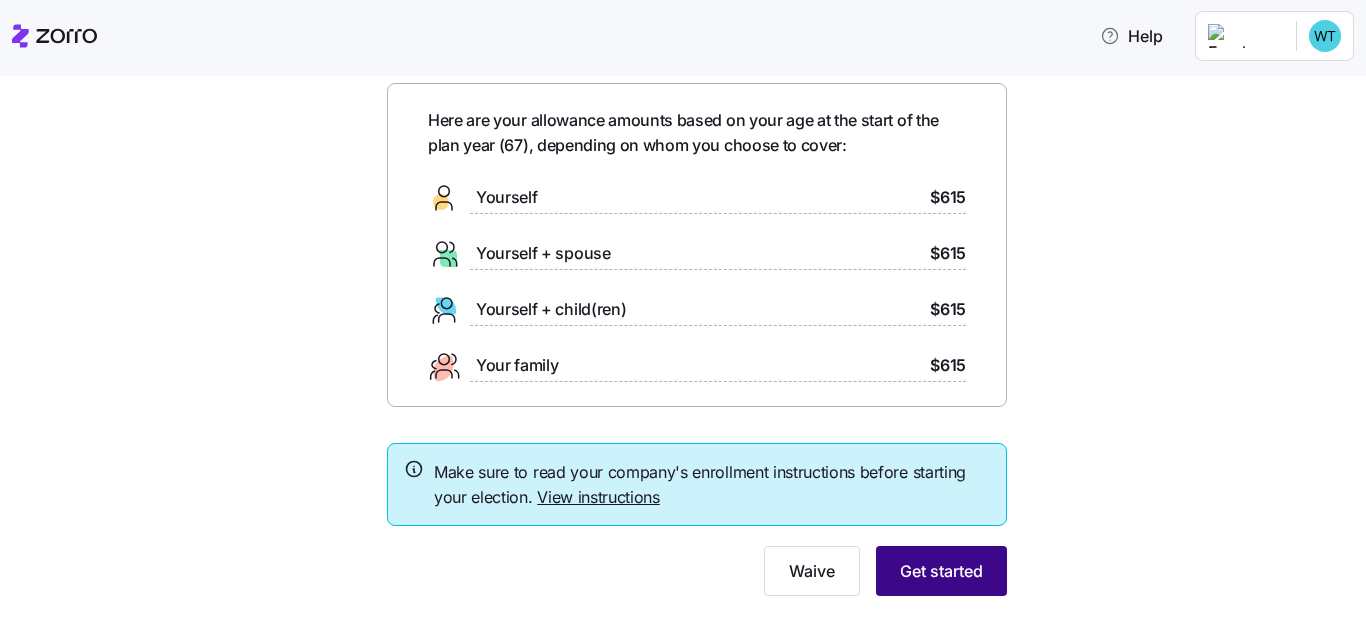 click on "Get started" at bounding box center (941, 571) 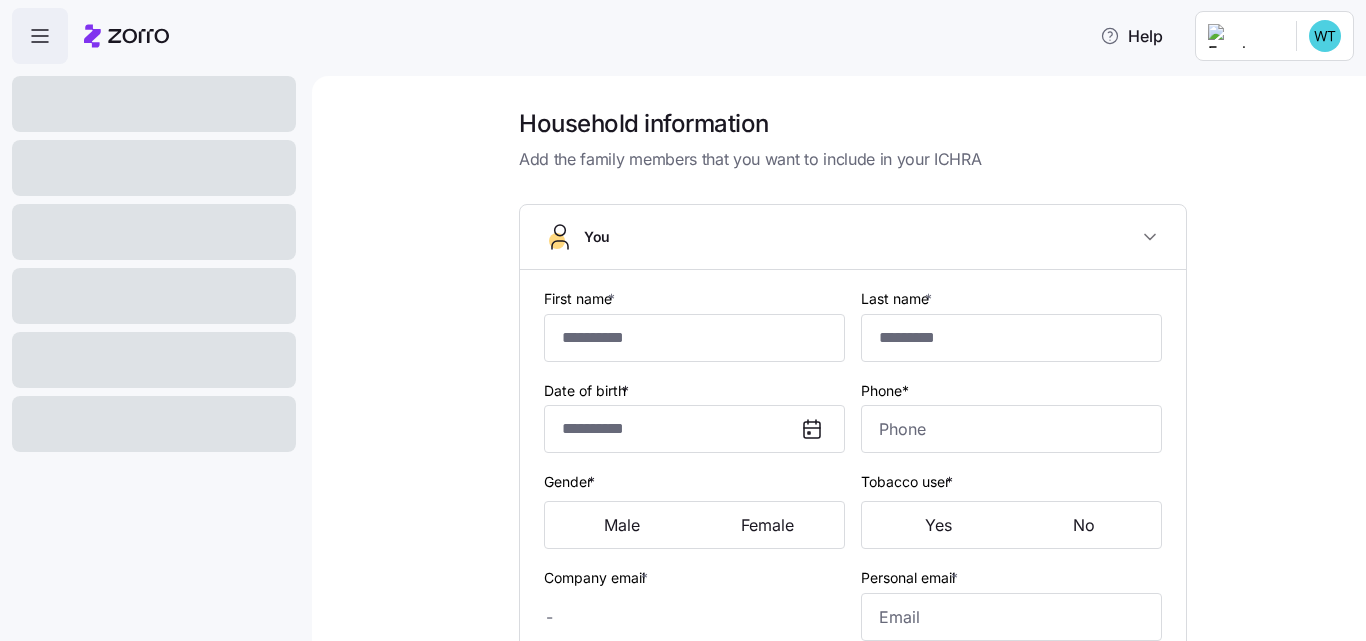 type on "**********" 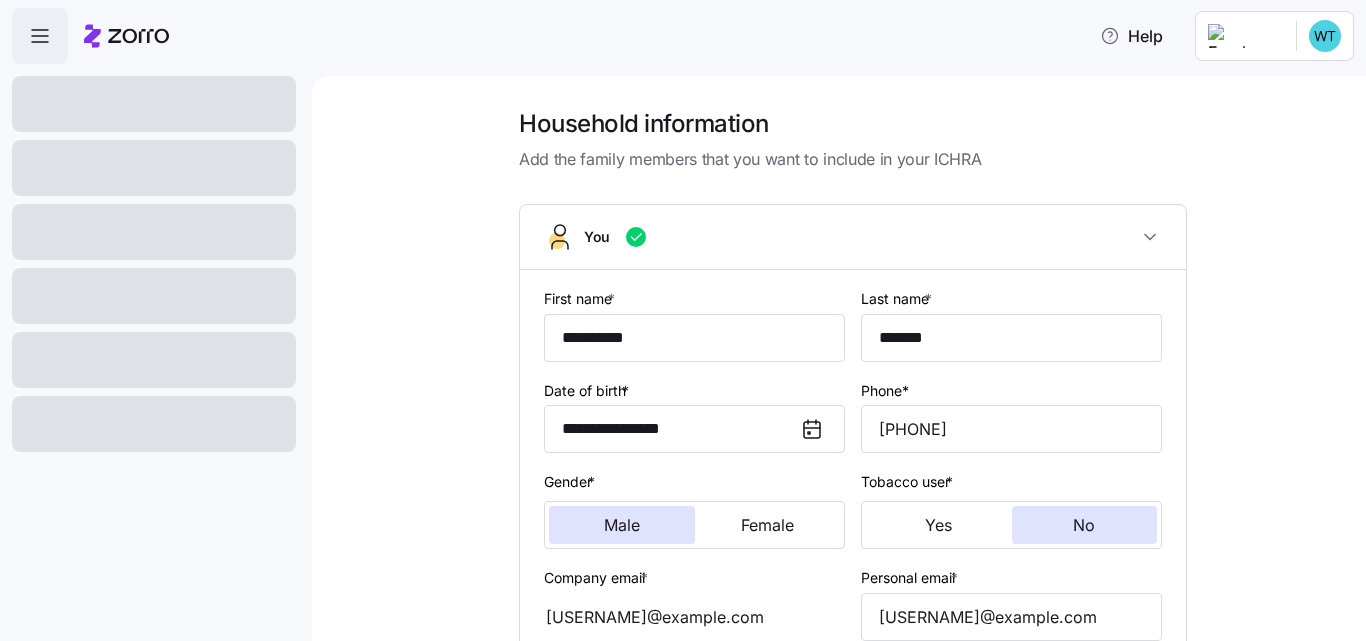 type on "**********" 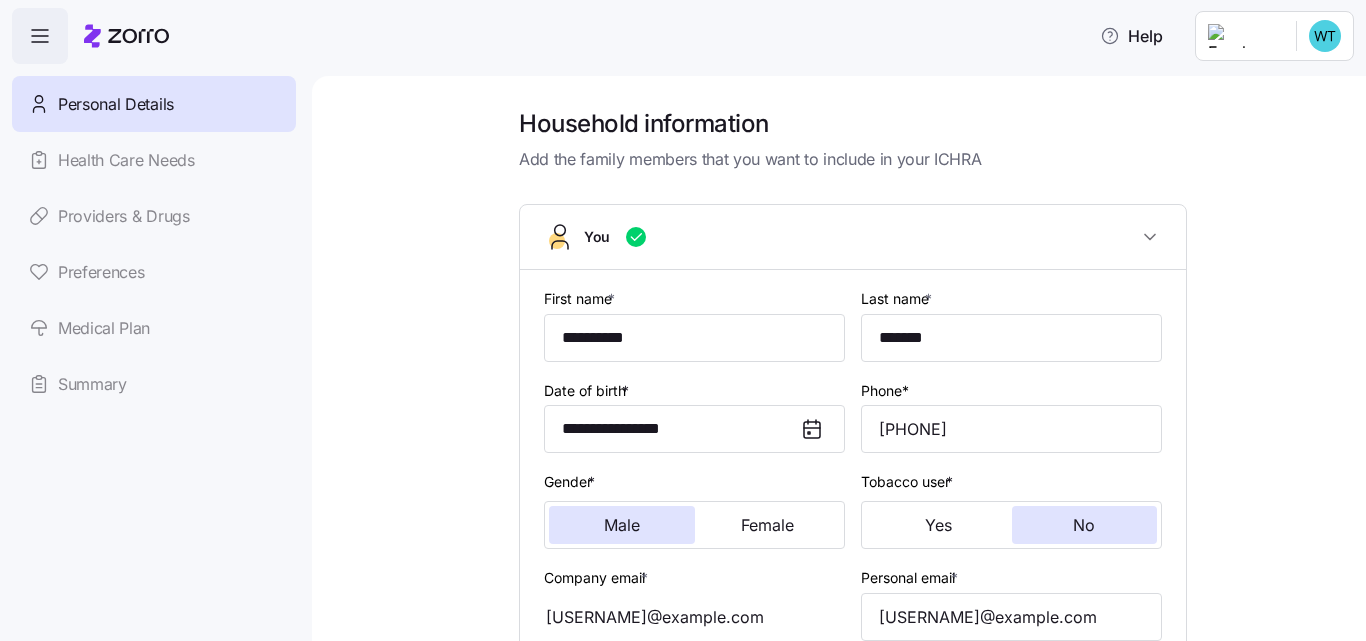 scroll, scrollTop: 40, scrollLeft: 0, axis: vertical 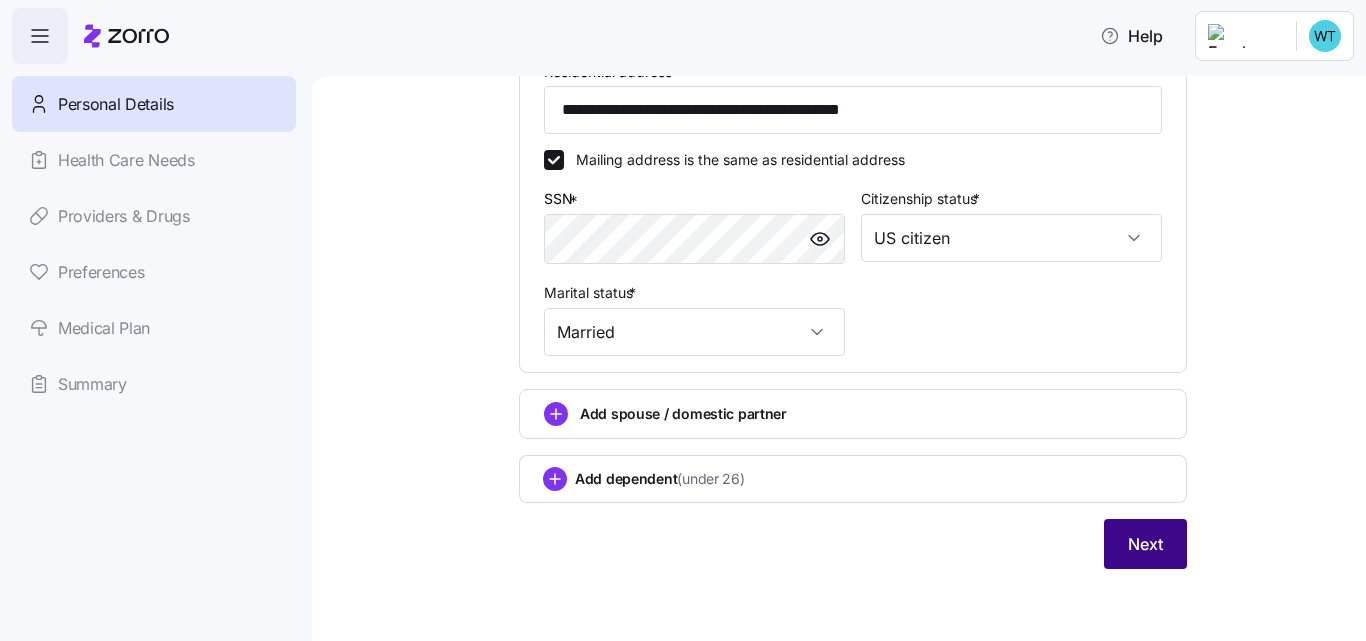 click on "Next" at bounding box center (1145, 544) 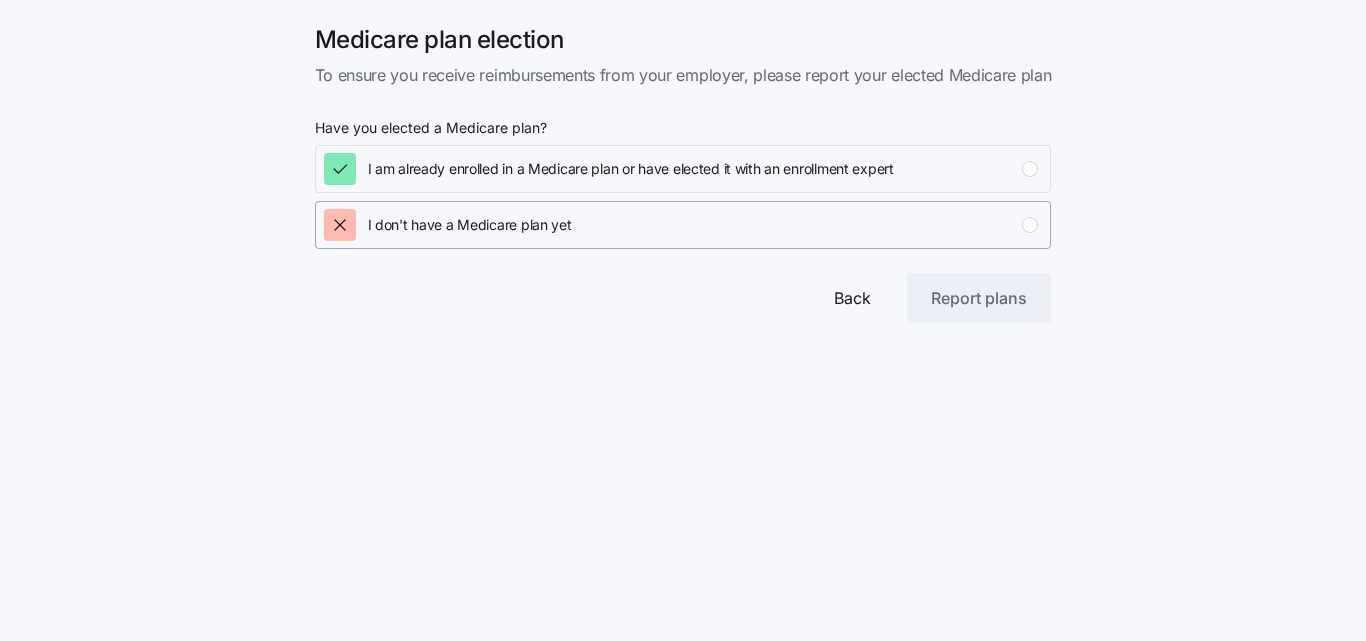 click 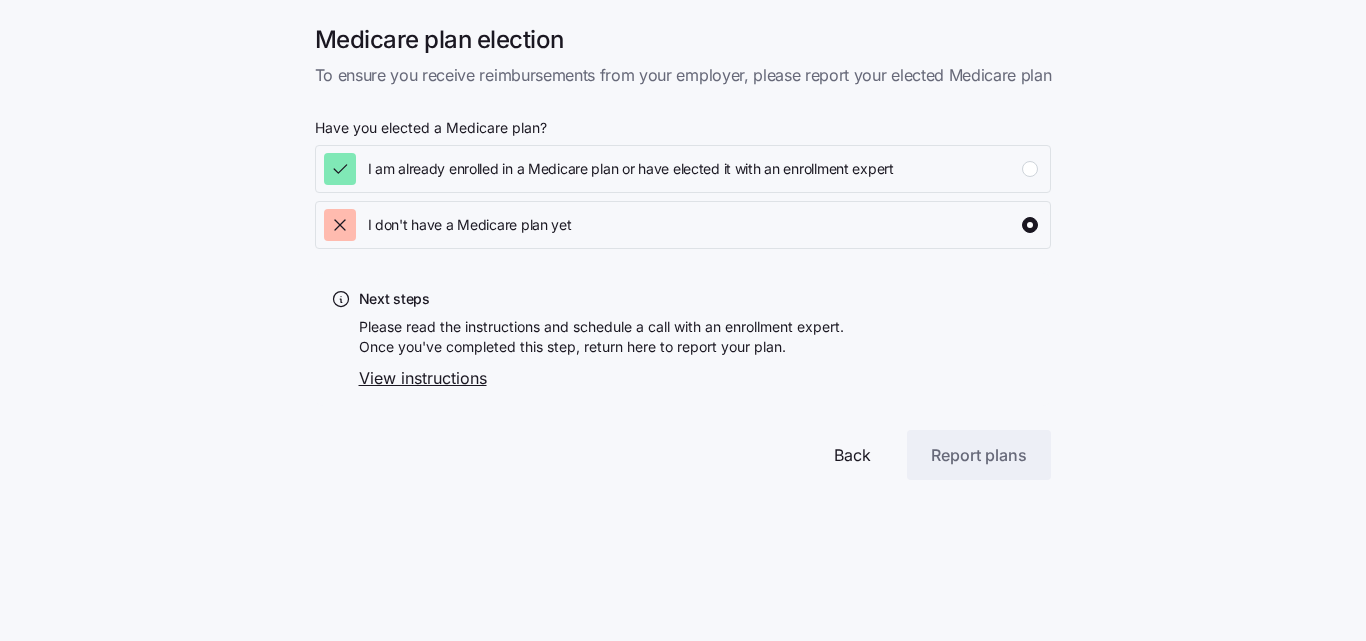 click on "View instructions" at bounding box center (601, 378) 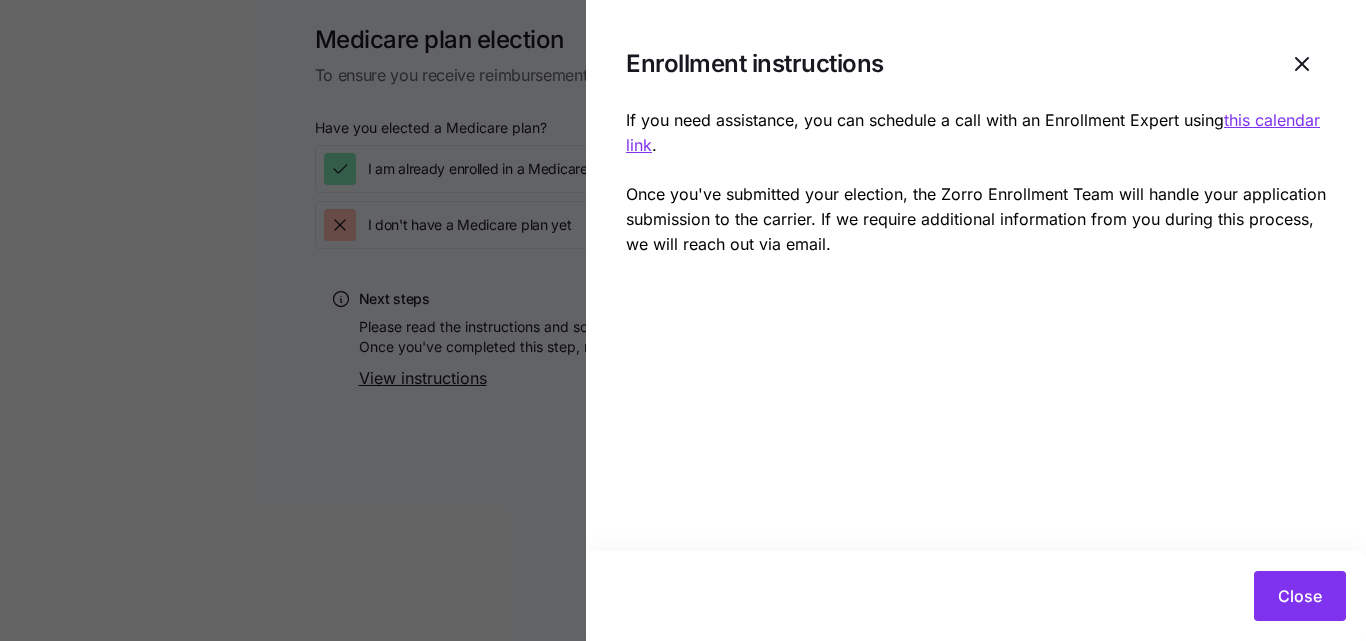 click at bounding box center [683, 320] 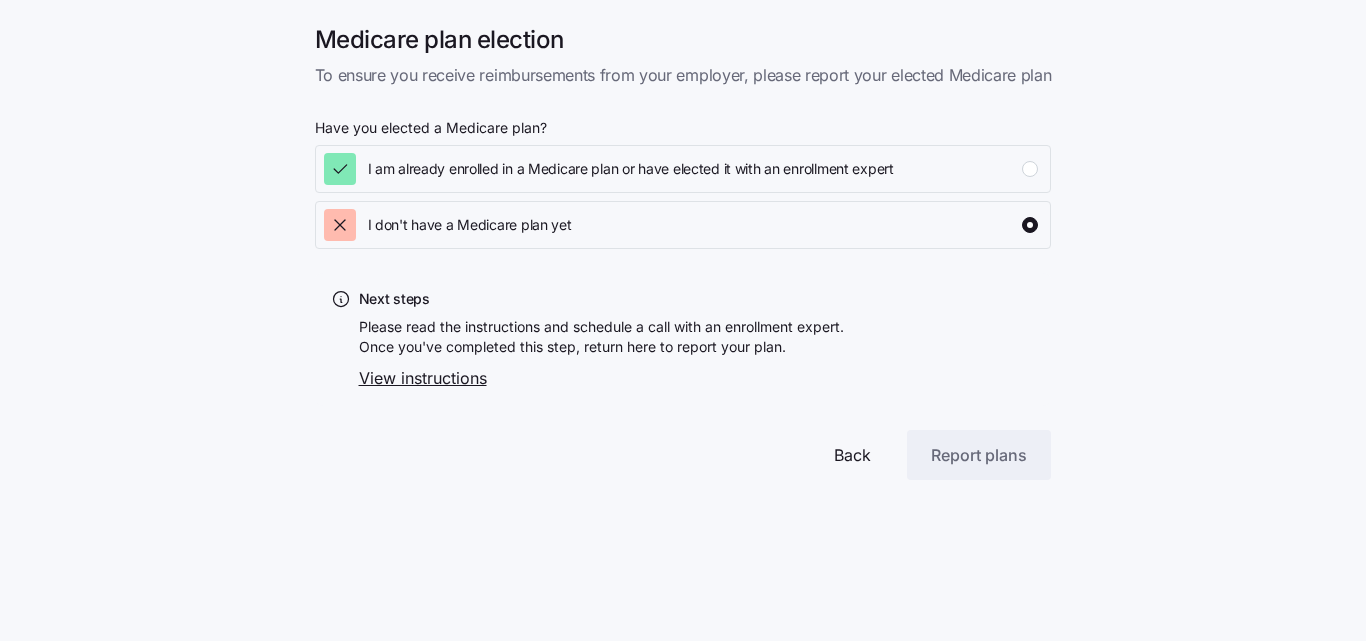 click on "View instructions" at bounding box center (601, 378) 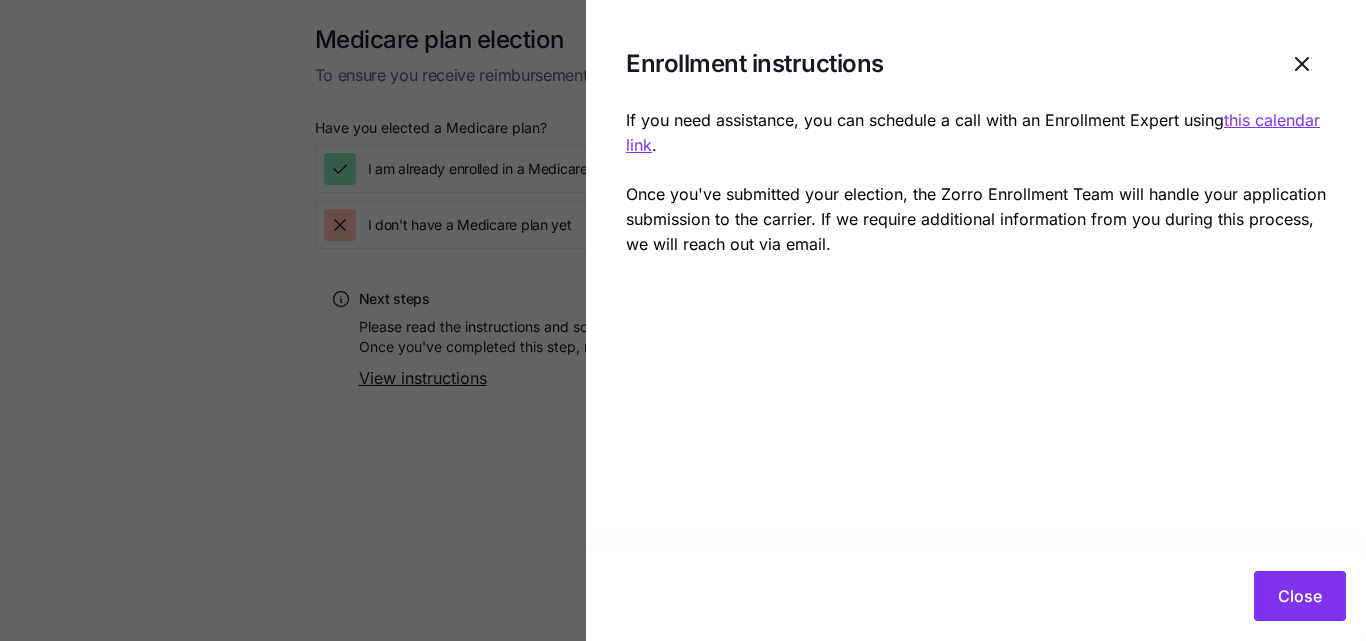 click at bounding box center (683, 320) 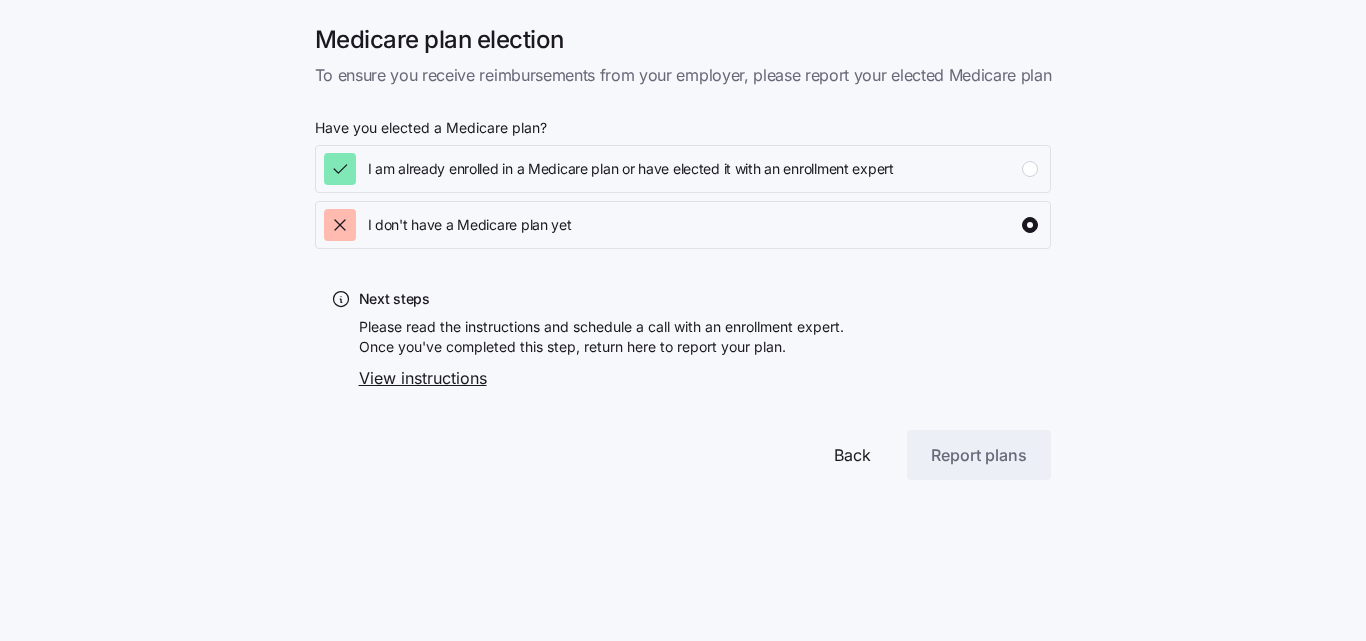 click on "View instructions" at bounding box center (601, 378) 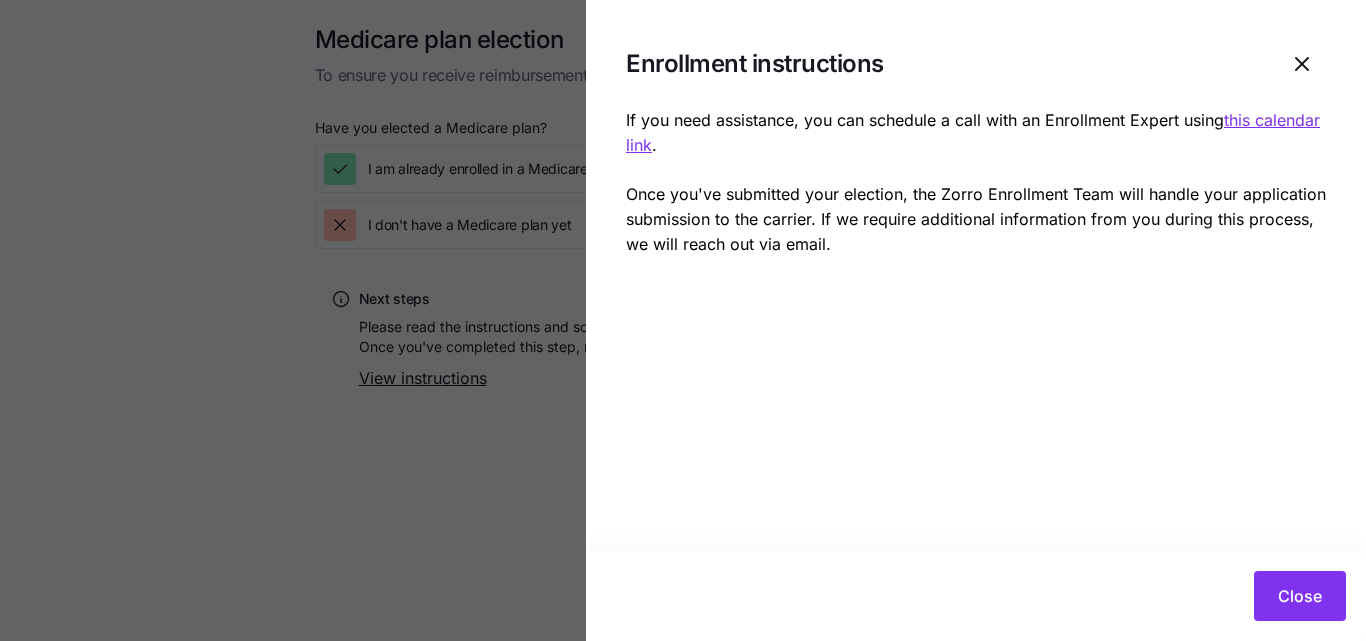 click on "this calendar link" at bounding box center (973, 132) 